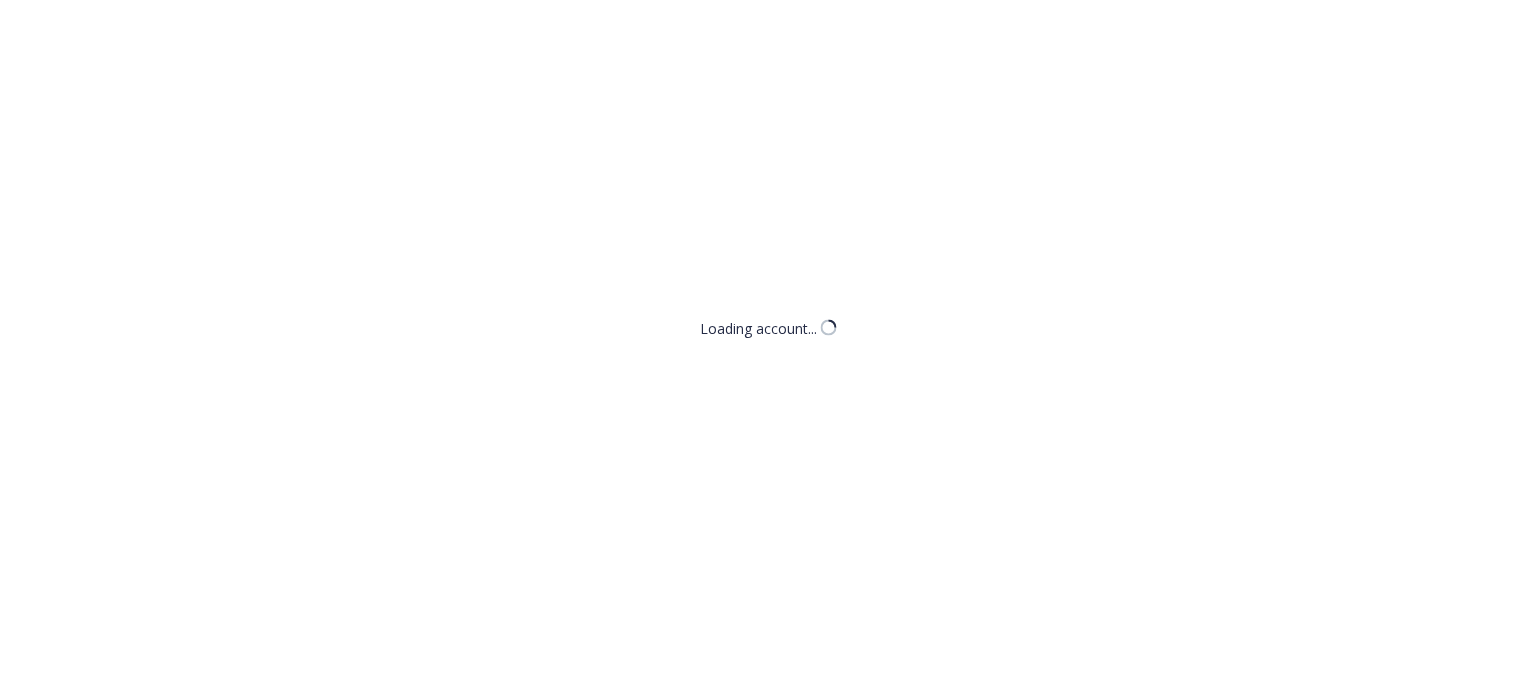 scroll, scrollTop: 0, scrollLeft: 0, axis: both 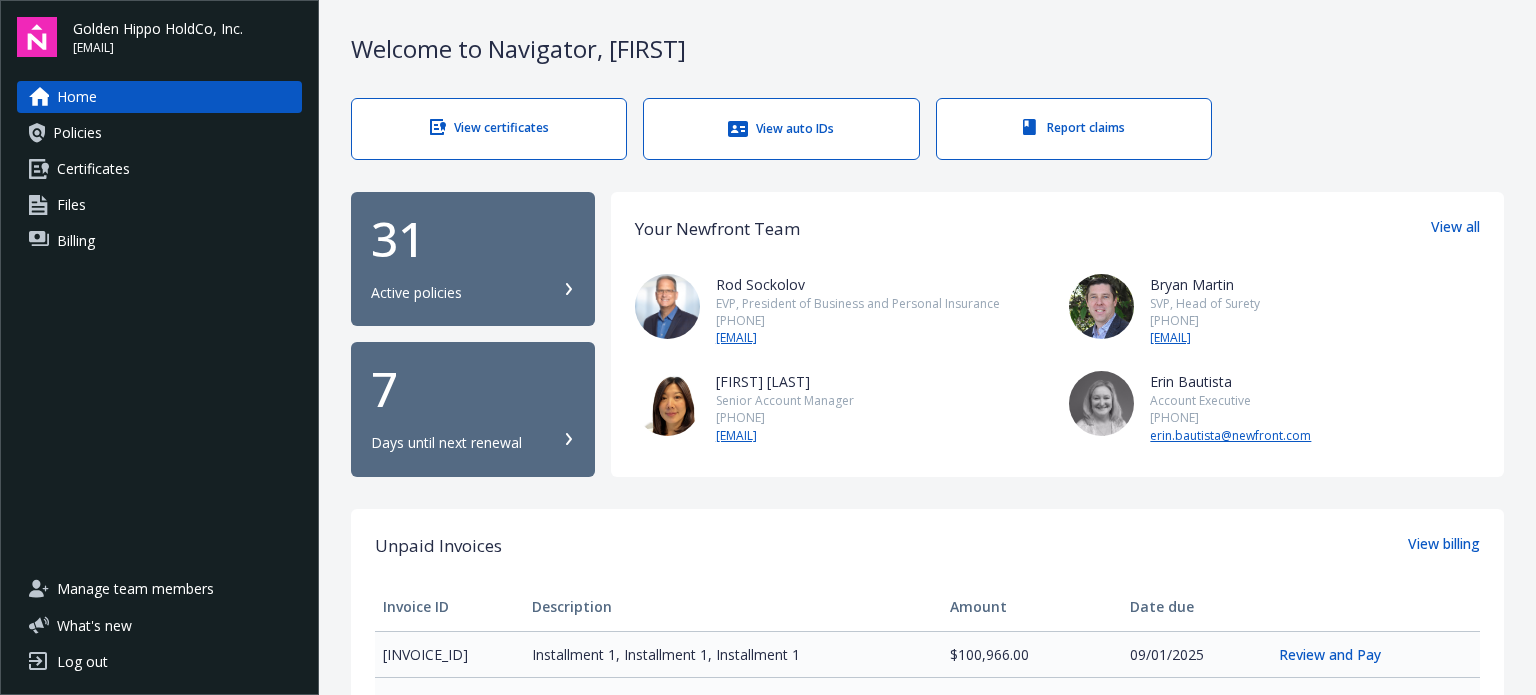 click on "Welcome to Navigator , [FIRST] View certificates View auto IDs Report claims 31 Active policies 7 Days until next renewal Your Newfront Team View all [FIRST] [LAST] EVP, President of Business and Personal Insurance [PHONE] [EMAIL] [FIRST] [LAST] SVP, Head of Surety [PHONE] [EMAIL] [FIRST] [LAST] Senior Account Manager [PHONE] [EMAIL] [FIRST] [LAST] Account Executive [PHONE] [EMAIL] Unpaid Invoices View billing Invoice ID Description Amount Date due [INVOICE_ID] Installment 1, Installment 1, Installment 1 $100,966.00 09/01/2025 Review and Pay [INVOICE_ID] Stock Throughput - Policy change - FAL-57571, Commercial Package - Policy change - 57UUNBM2Y46 $8,795.85 08/14/2025 Review and Pay [INVOICE_ID] Workers Compensation - Policy change - 57WBAS8ZES $8,104.70 05/09/2025 Review and Pay Tools Newfront Insights Keep yourself in the know with the latest innovations, insights, and developments that Newfront has to offer. My tasks All done!" at bounding box center [927, 748] 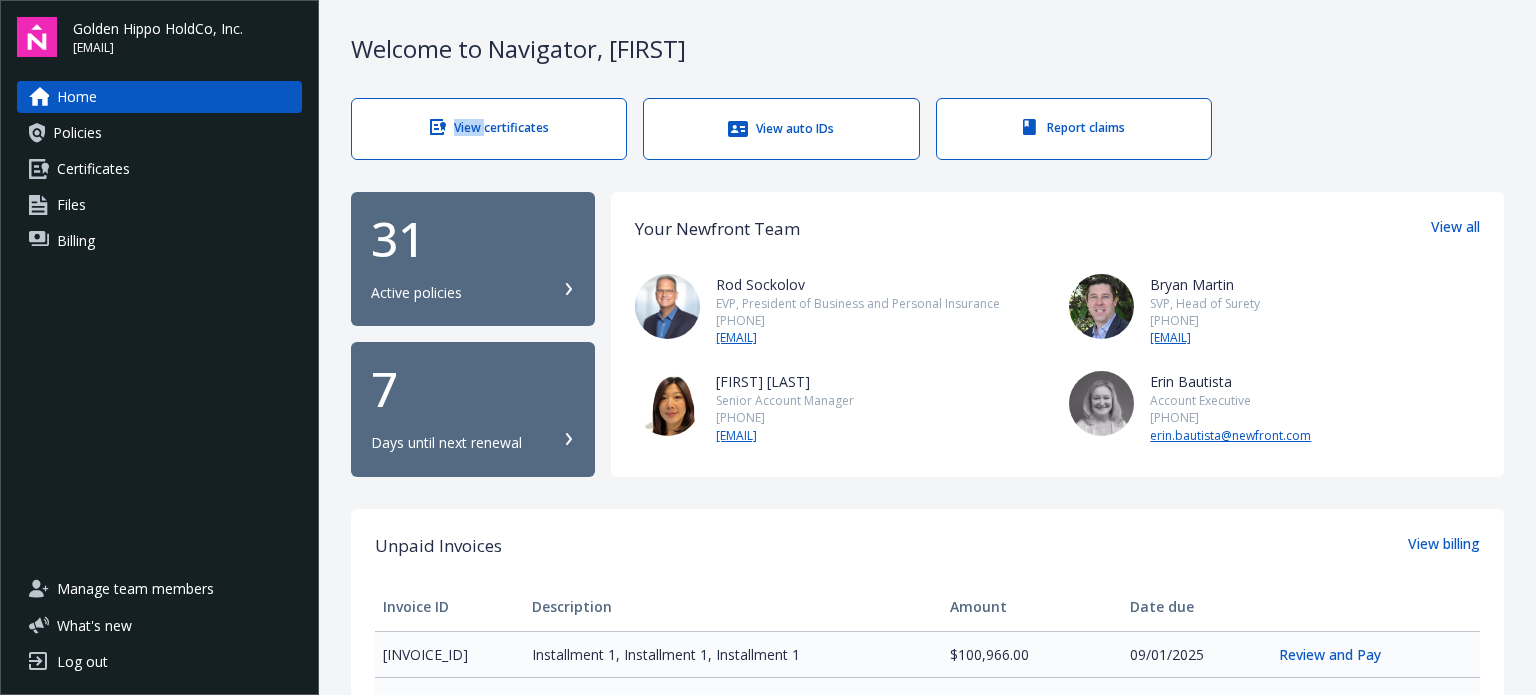 click on "Welcome to Navigator , [FIRST] View certificates View auto IDs Report claims 31 Active policies 7 Days until next renewal Your Newfront Team View all [FIRST] [LAST] EVP, President of Business and Personal Insurance [PHONE] [EMAIL] [FIRST] [LAST] SVP, Head of Surety [PHONE] [EMAIL] [FIRST] [LAST] Senior Account Manager [PHONE] [EMAIL] [FIRST] [LAST] Account Executive [PHONE] [EMAIL] Unpaid Invoices View billing Invoice ID Description Amount Date due [INVOICE_ID] Installment 1, Installment 1, Installment 1 $100,966.00 09/01/2025 Review and Pay [INVOICE_ID] Stock Throughput - Policy change - FAL-57571, Commercial Package - Policy change - 57UUNBM2Y46 $8,795.85 08/14/2025 Review and Pay [INVOICE_ID] Workers Compensation - Policy change - 57WBAS8ZES $8,104.70 05/09/2025 Review and Pay Tools Newfront Insights Keep yourself in the know with the latest innovations, insights, and developments that Newfront has to offer. My tasks All done!" at bounding box center (927, 748) 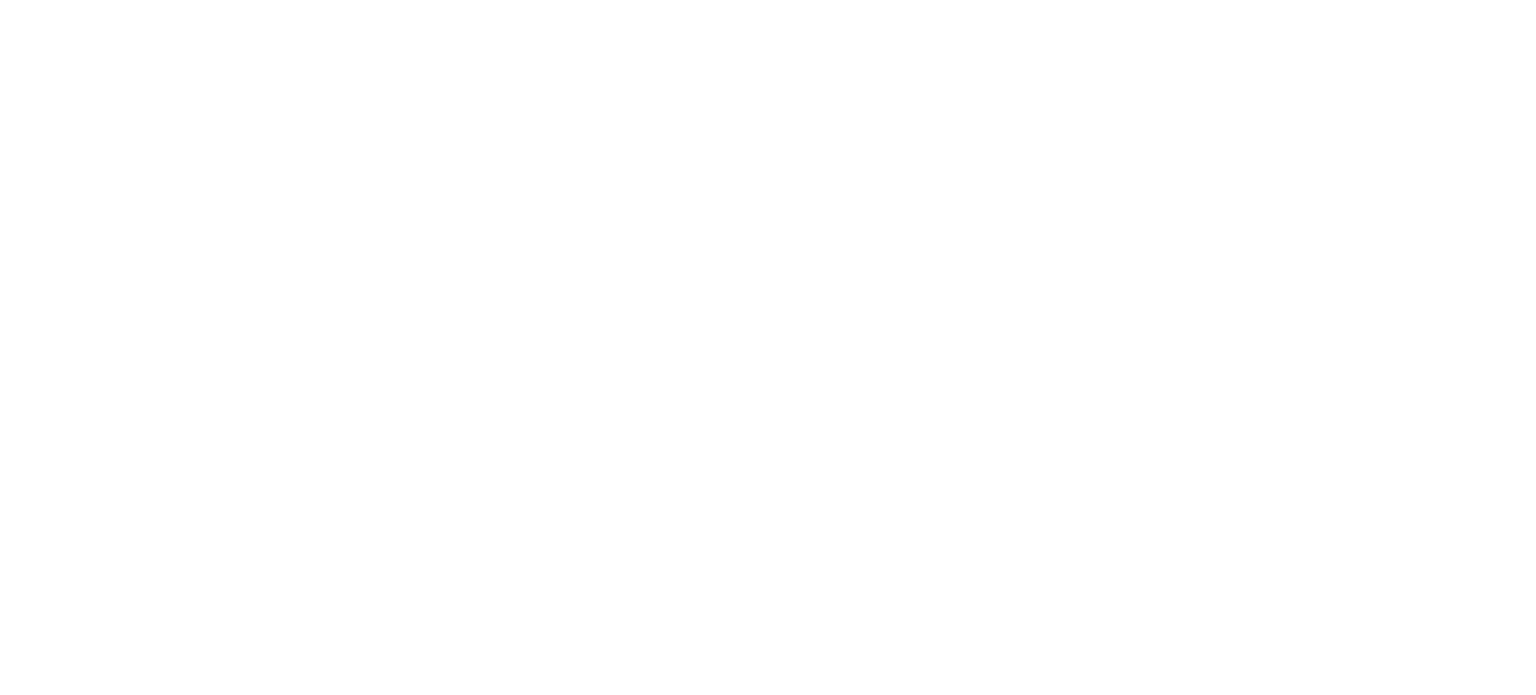 scroll, scrollTop: 0, scrollLeft: 0, axis: both 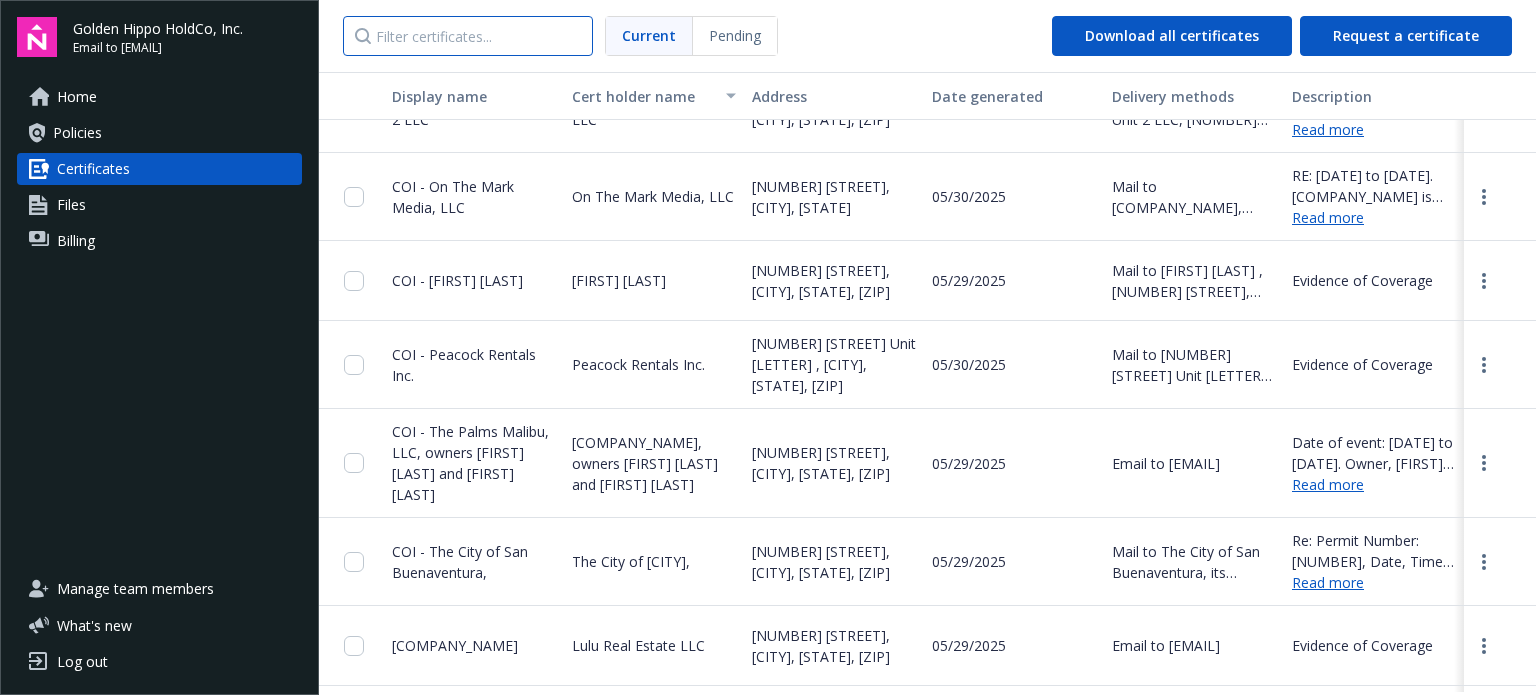click at bounding box center [468, 36] 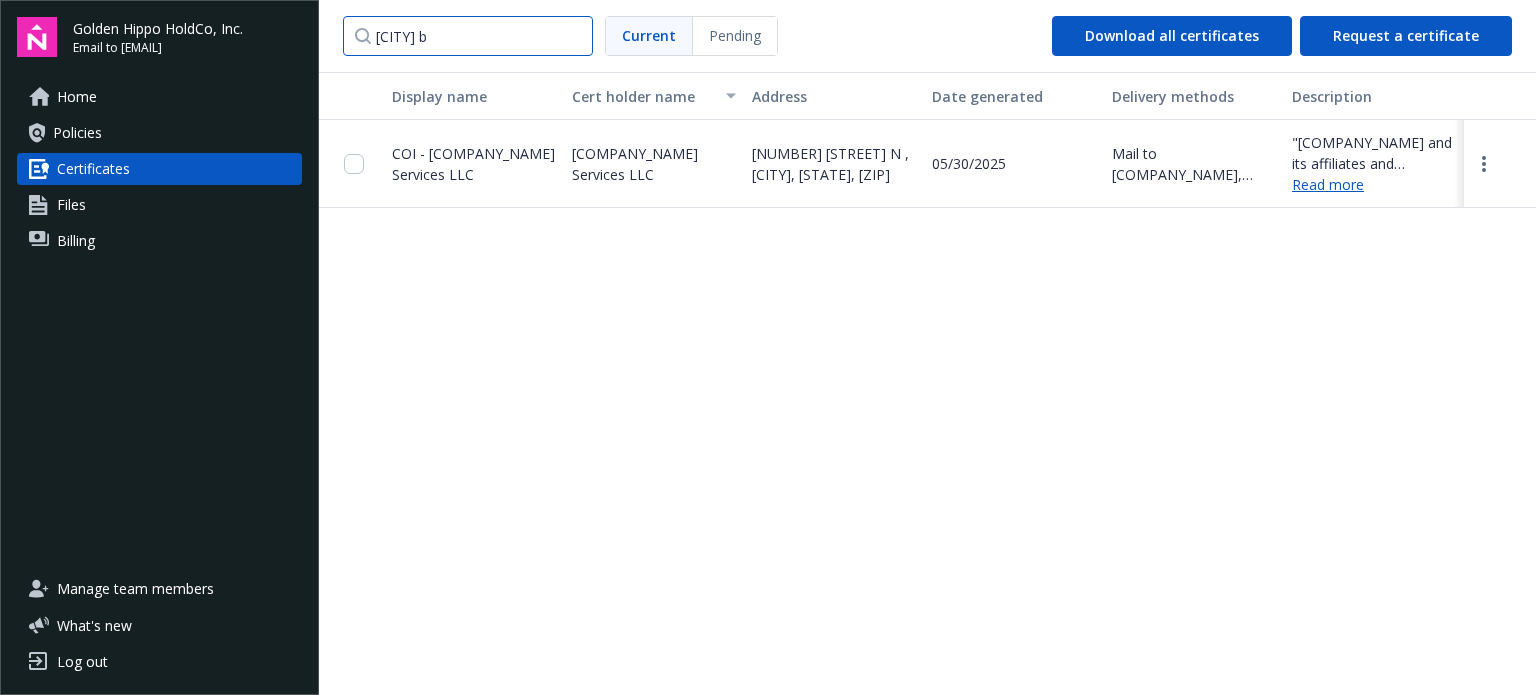 scroll, scrollTop: 0, scrollLeft: 0, axis: both 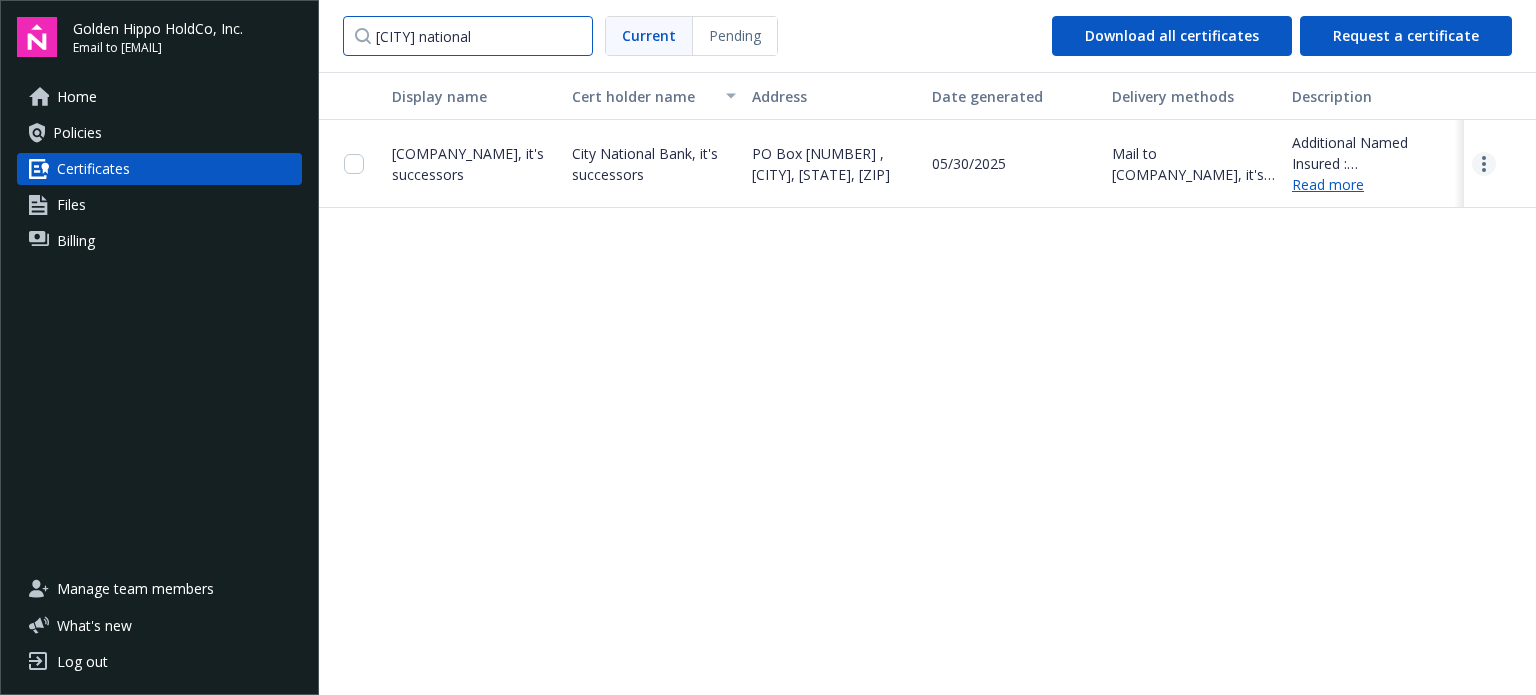 type on "[CITY] national" 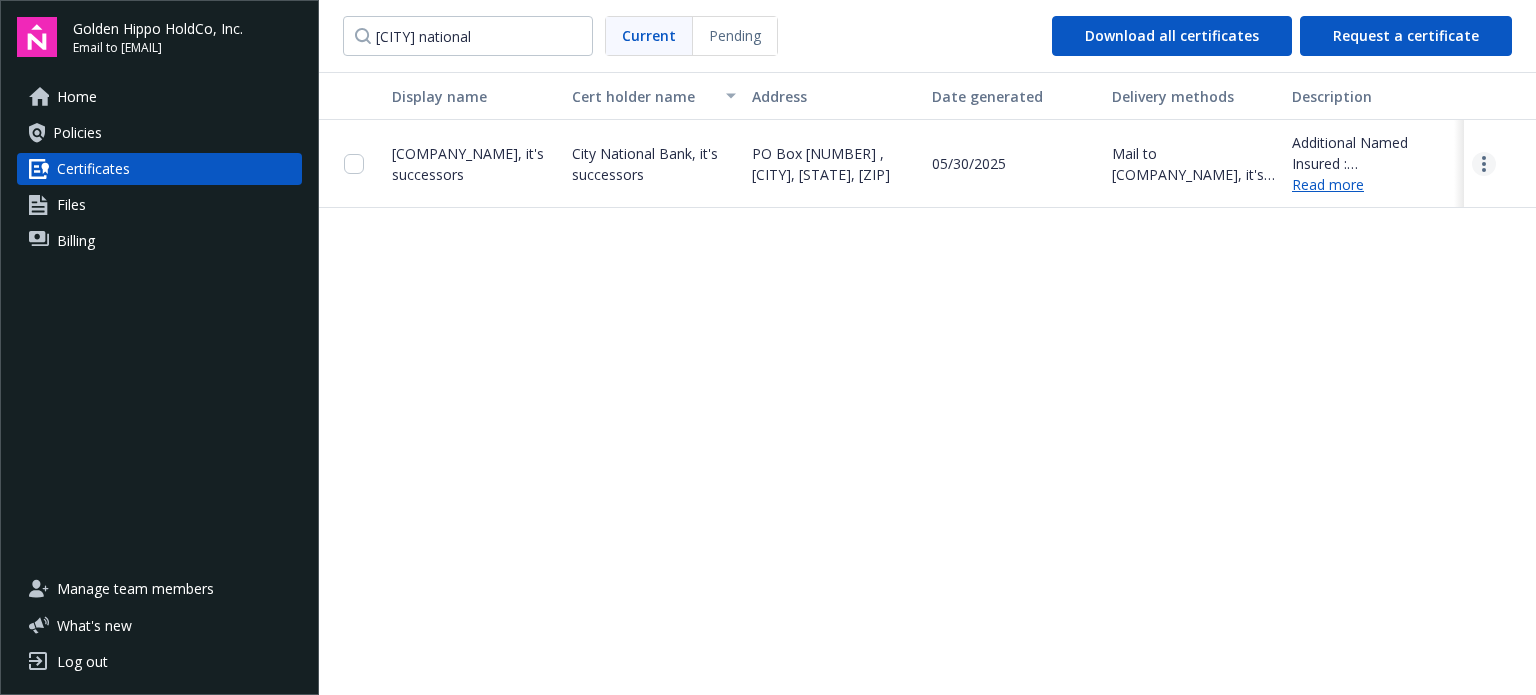 click at bounding box center (1484, 164) 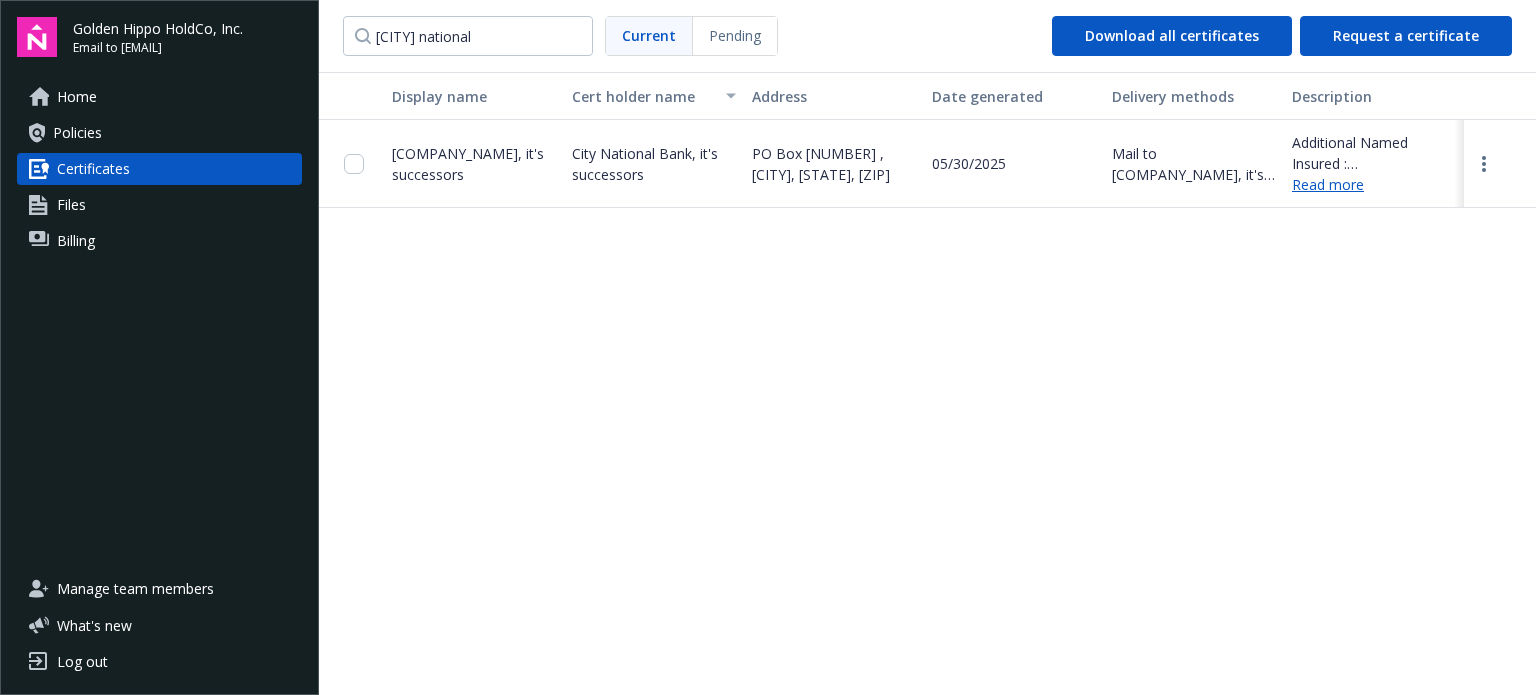 click on "Policies" at bounding box center [159, 133] 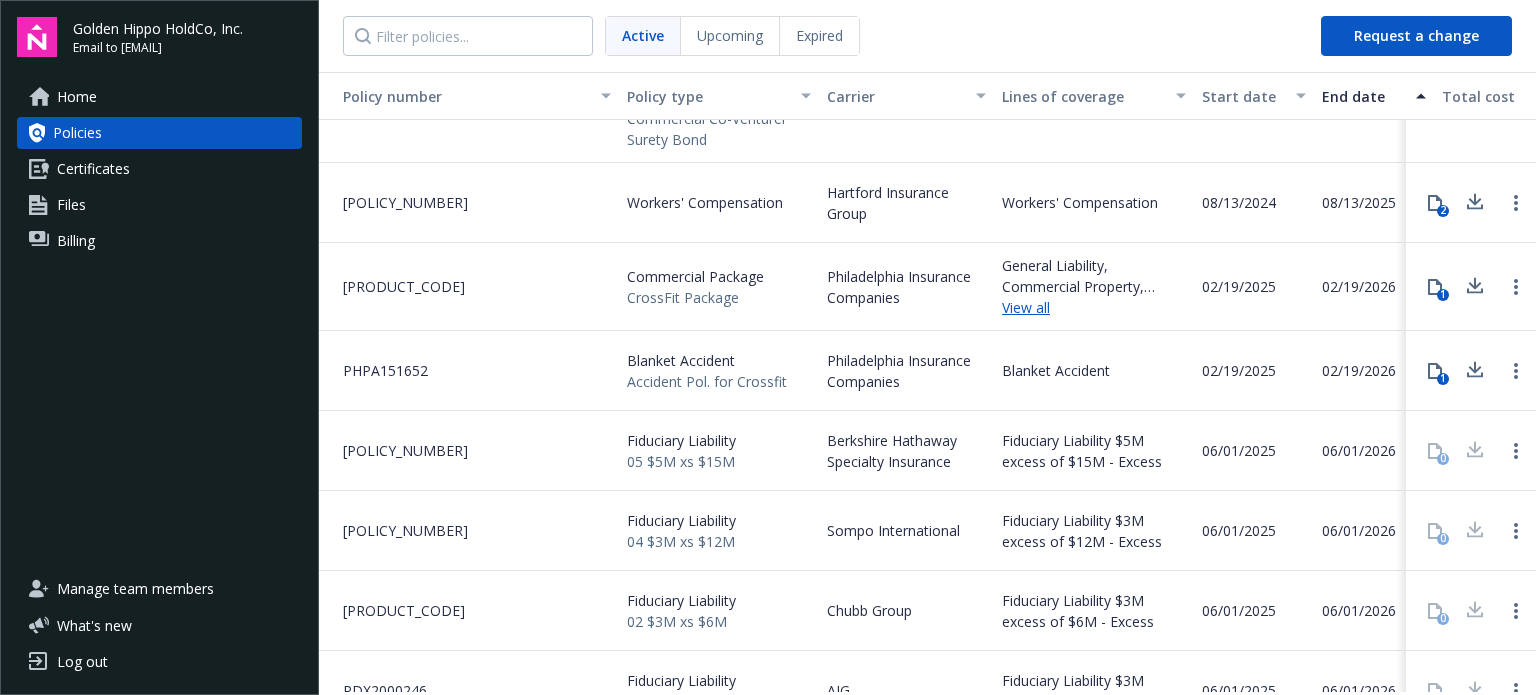 scroll, scrollTop: 88, scrollLeft: 0, axis: vertical 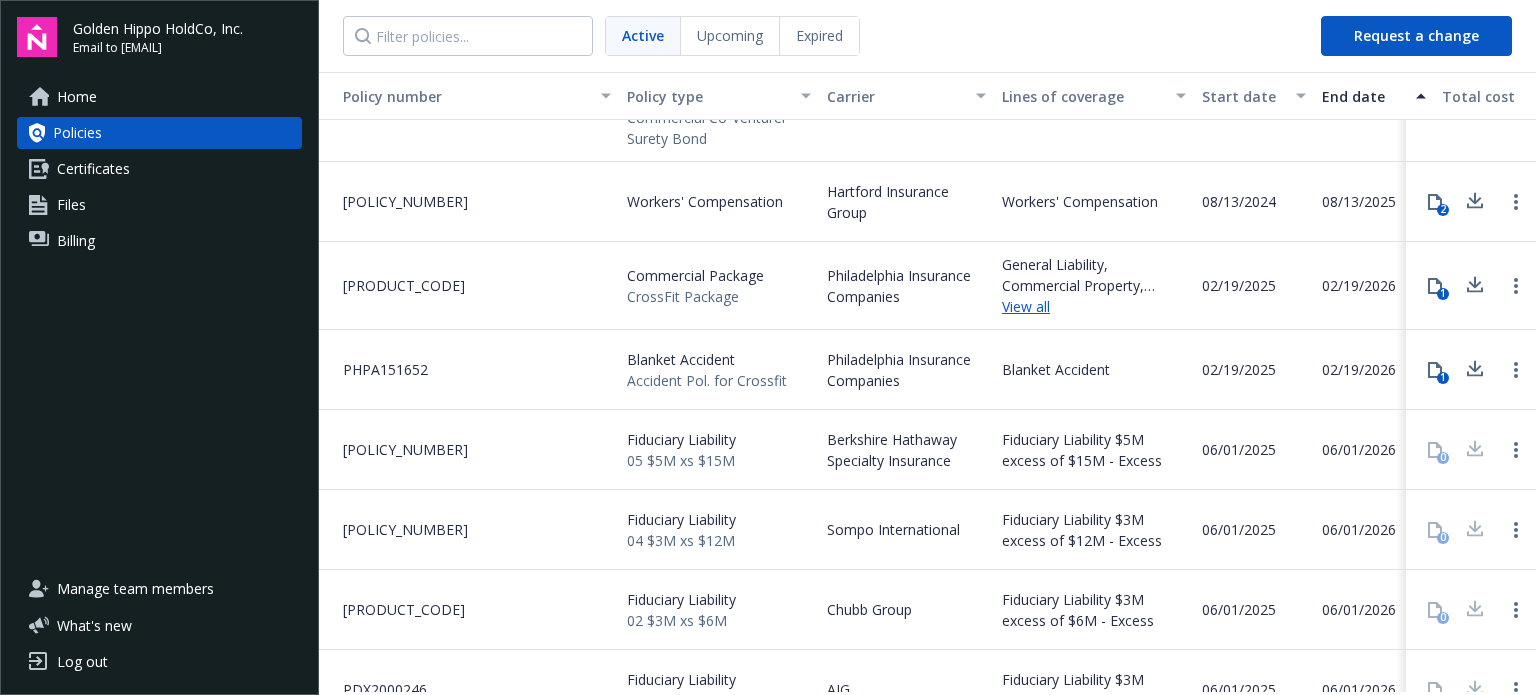 click 